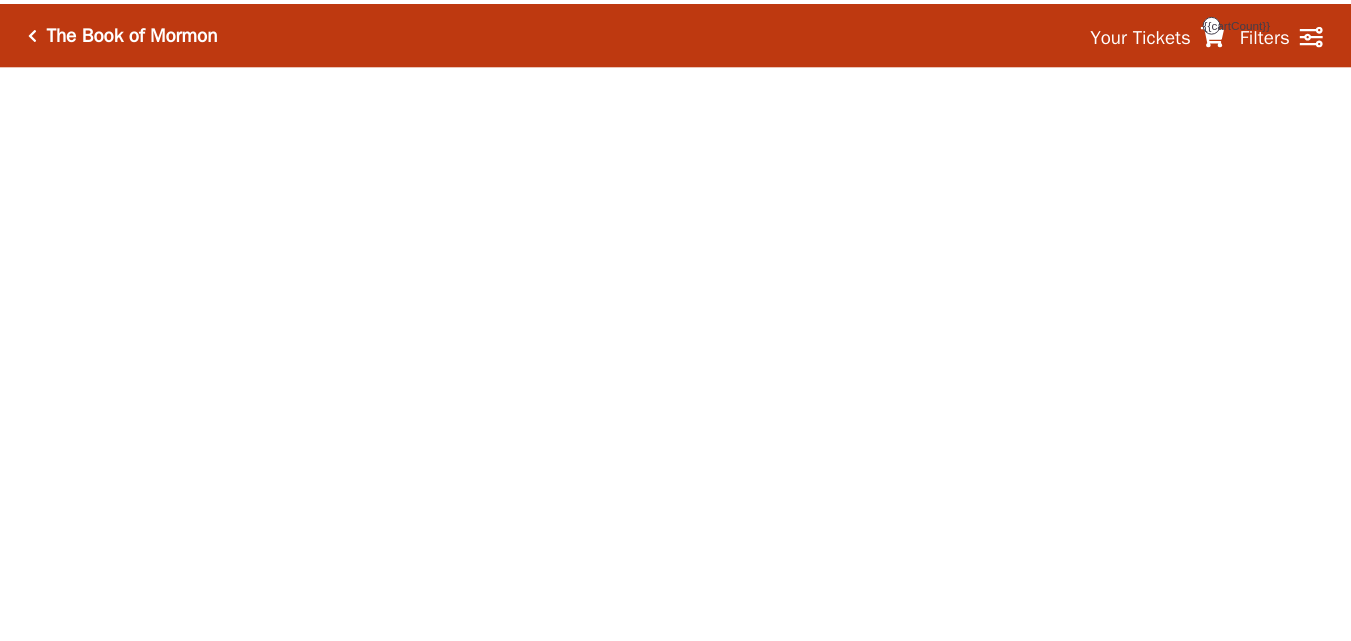 scroll, scrollTop: 0, scrollLeft: 0, axis: both 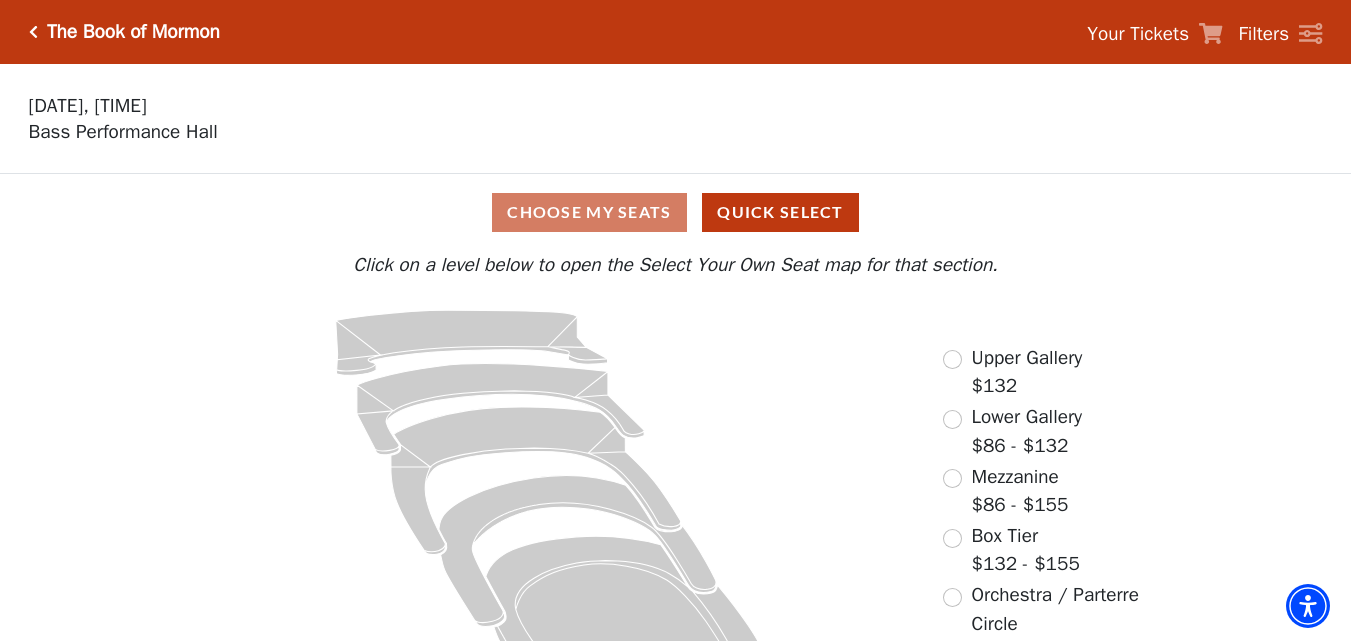 click on "Upper Gallery $132" at bounding box center [1012, 372] 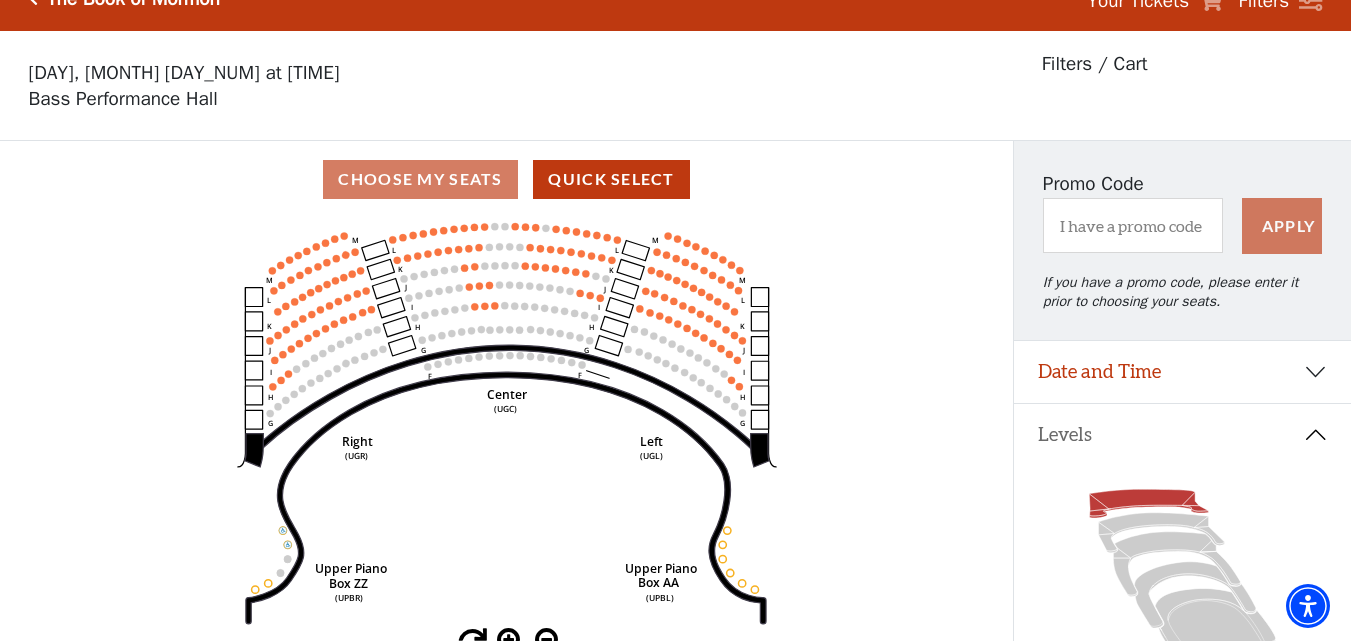 scroll, scrollTop: 93, scrollLeft: 0, axis: vertical 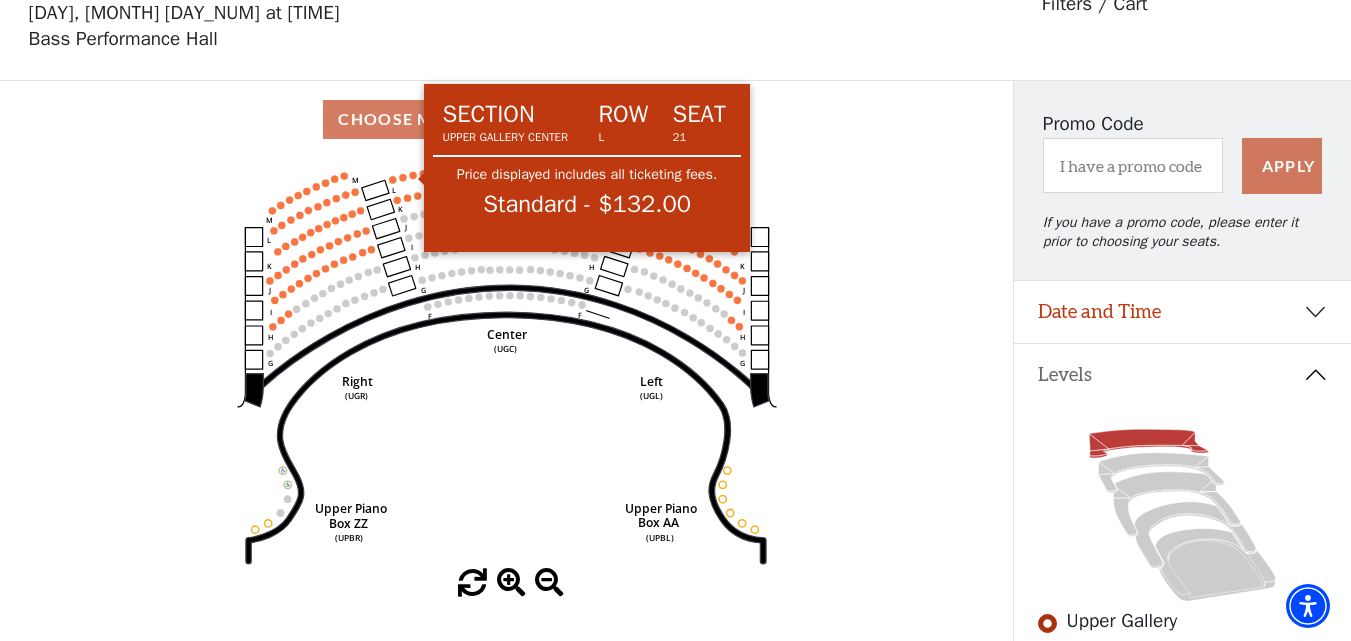 click 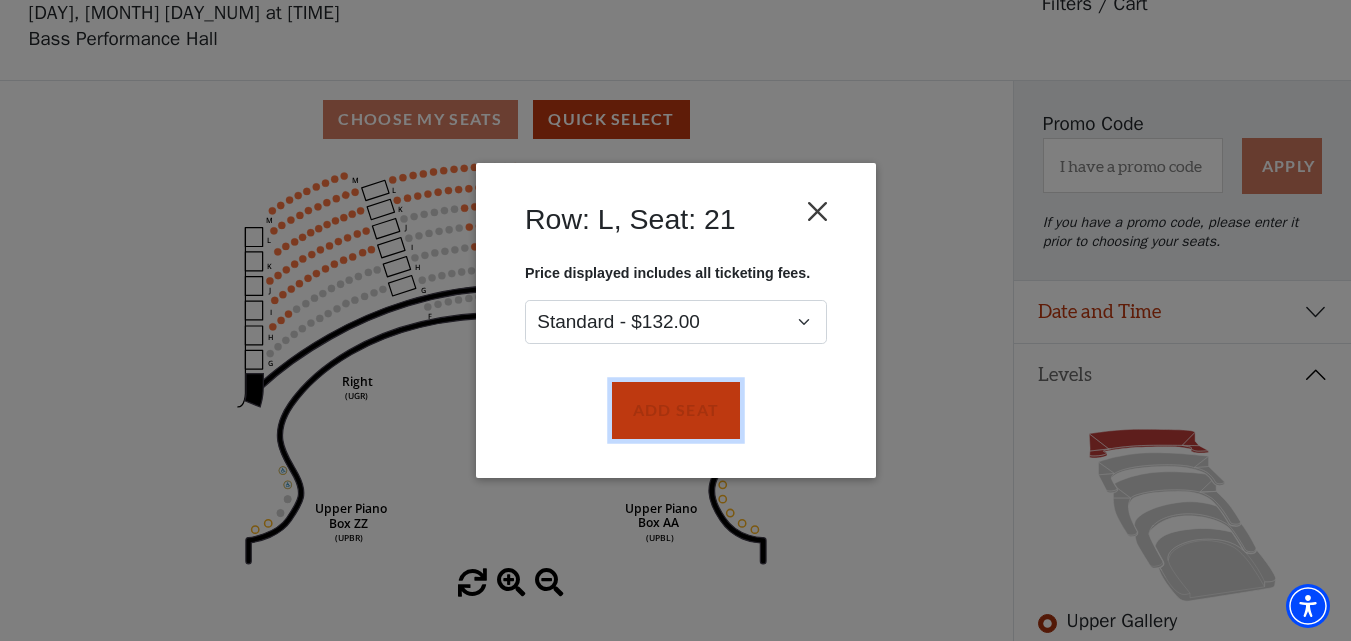 drag, startPoint x: 718, startPoint y: 411, endPoint x: 825, endPoint y: 204, distance: 233.01932 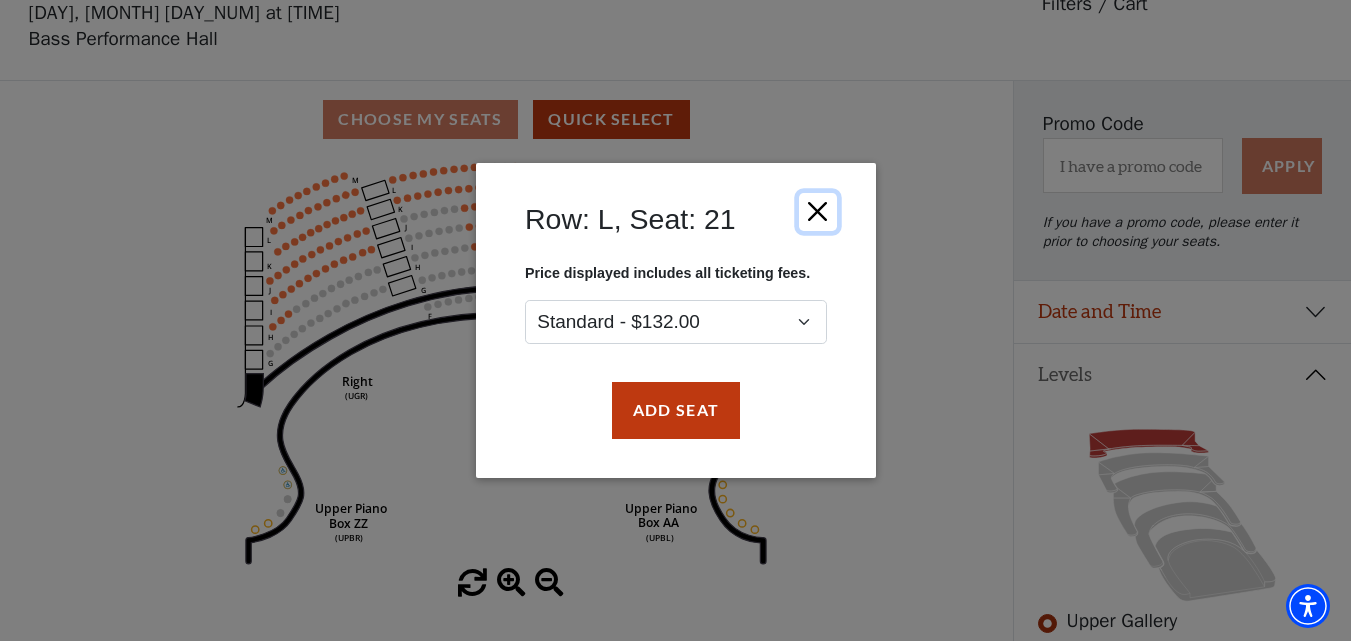 click at bounding box center [817, 212] 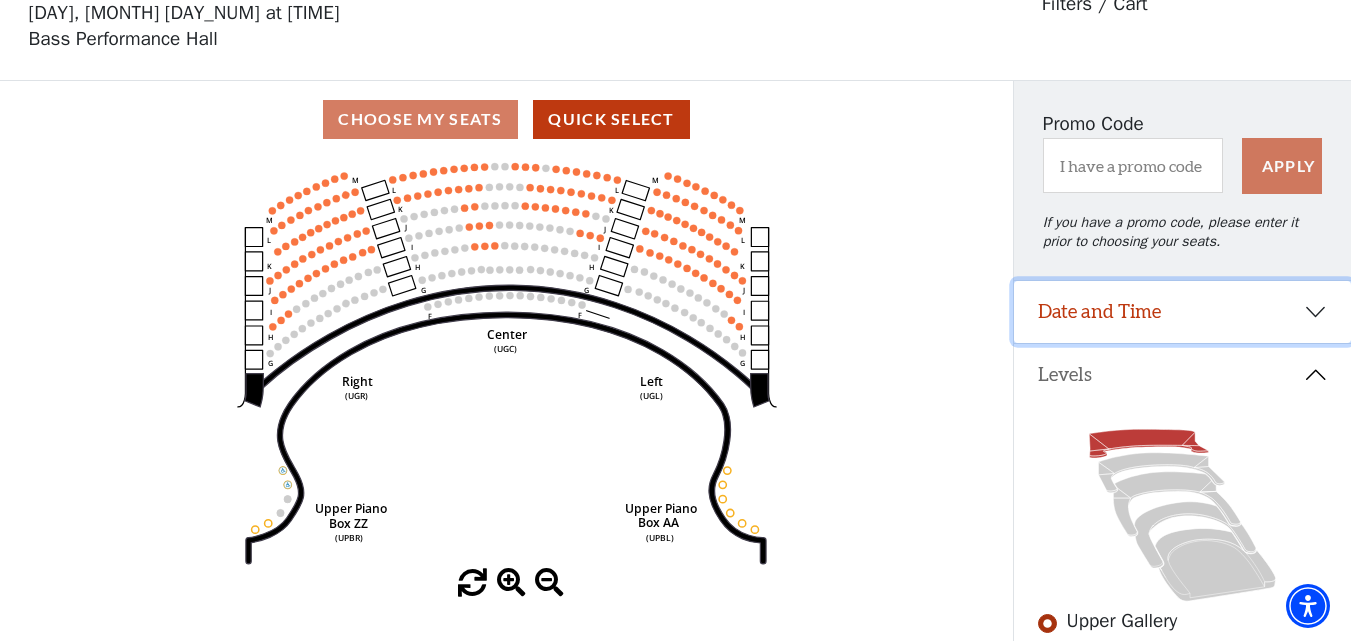 click on "Date and Time" at bounding box center [1182, 312] 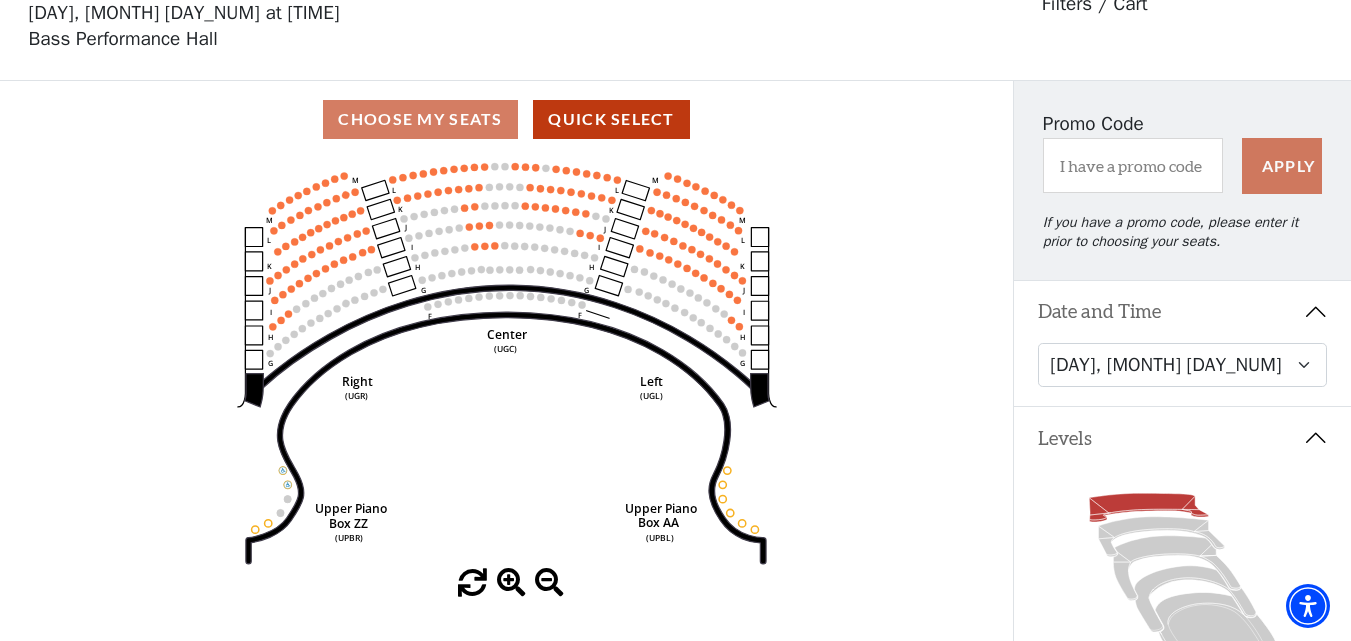 click on "Levels" at bounding box center (1182, 438) 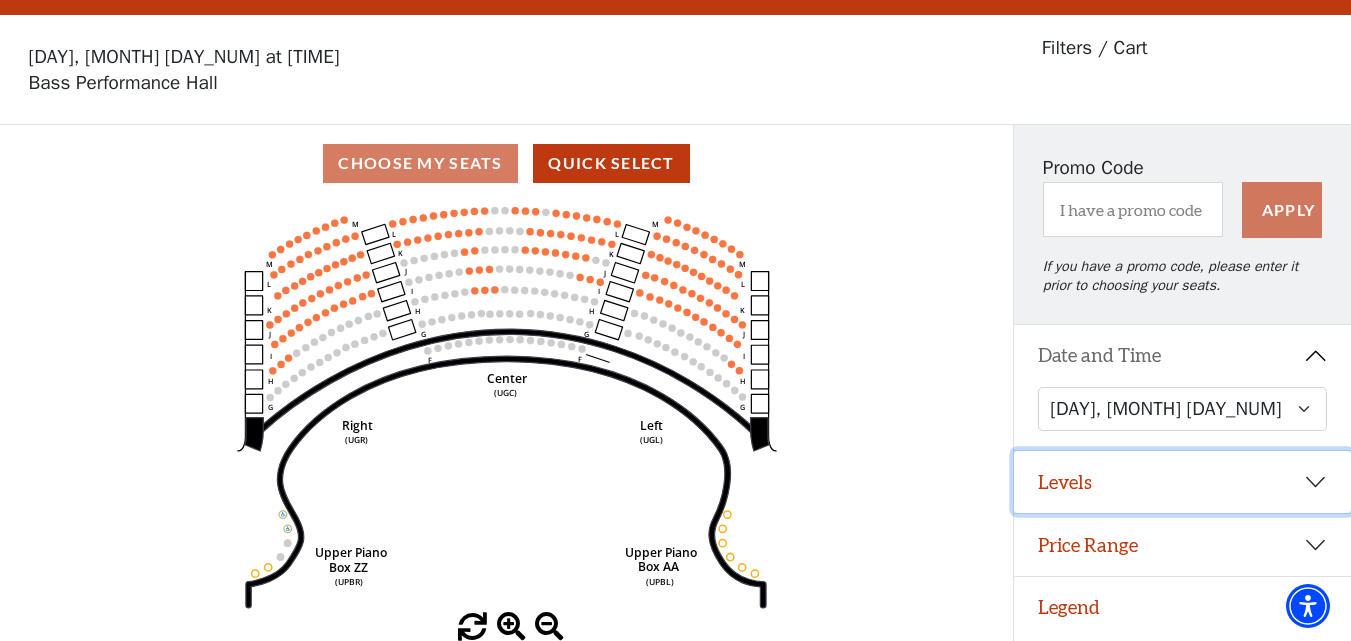 scroll, scrollTop: 49, scrollLeft: 0, axis: vertical 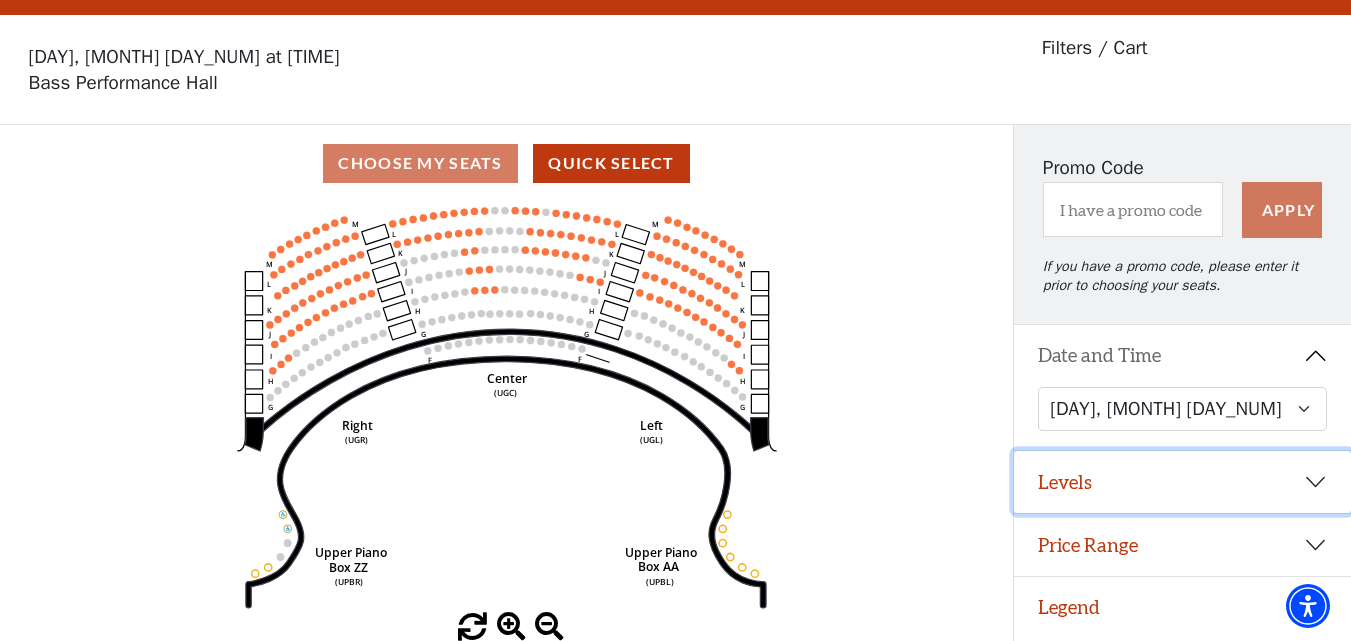 click on "Levels" at bounding box center [1182, 482] 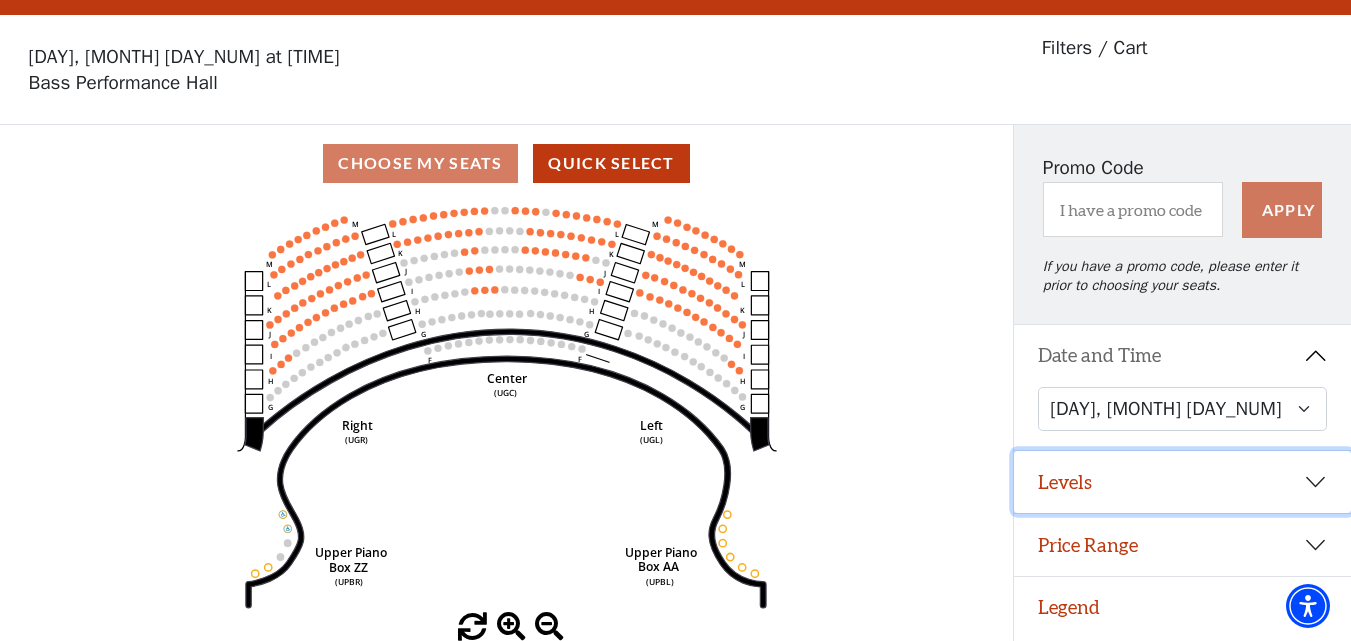 scroll, scrollTop: 93, scrollLeft: 0, axis: vertical 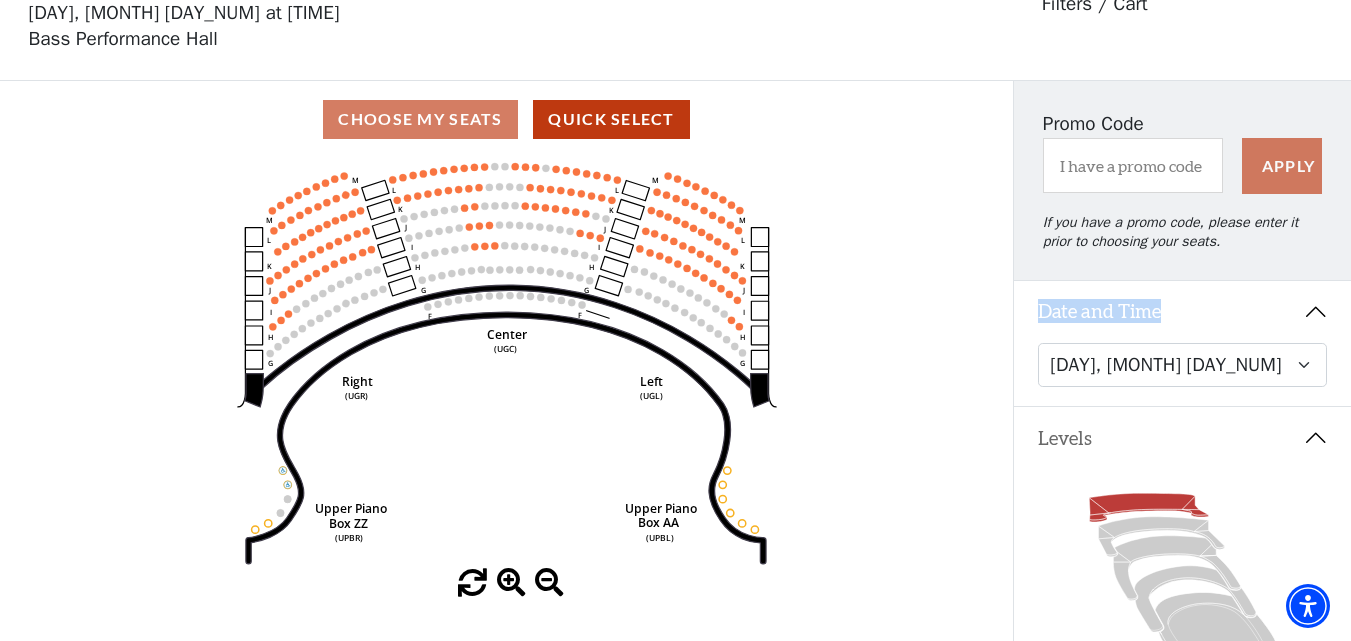 drag, startPoint x: 1349, startPoint y: 270, endPoint x: 1365, endPoint y: 363, distance: 94.36631 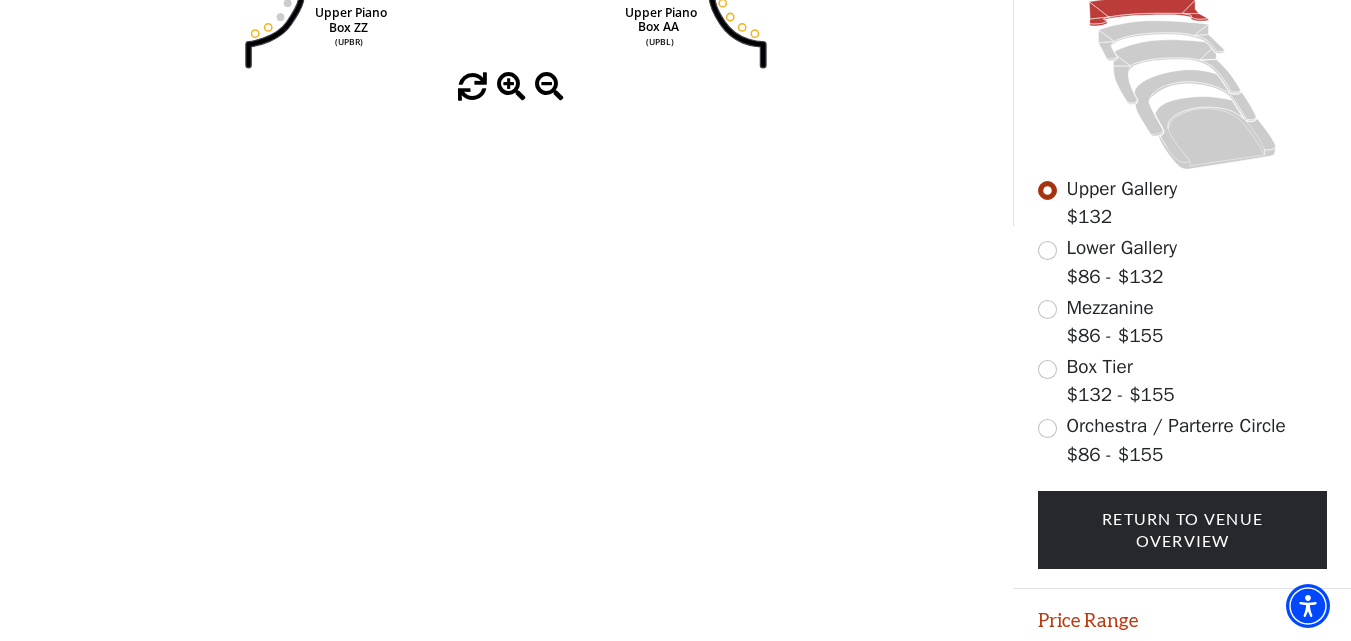 scroll, scrollTop: 598, scrollLeft: 0, axis: vertical 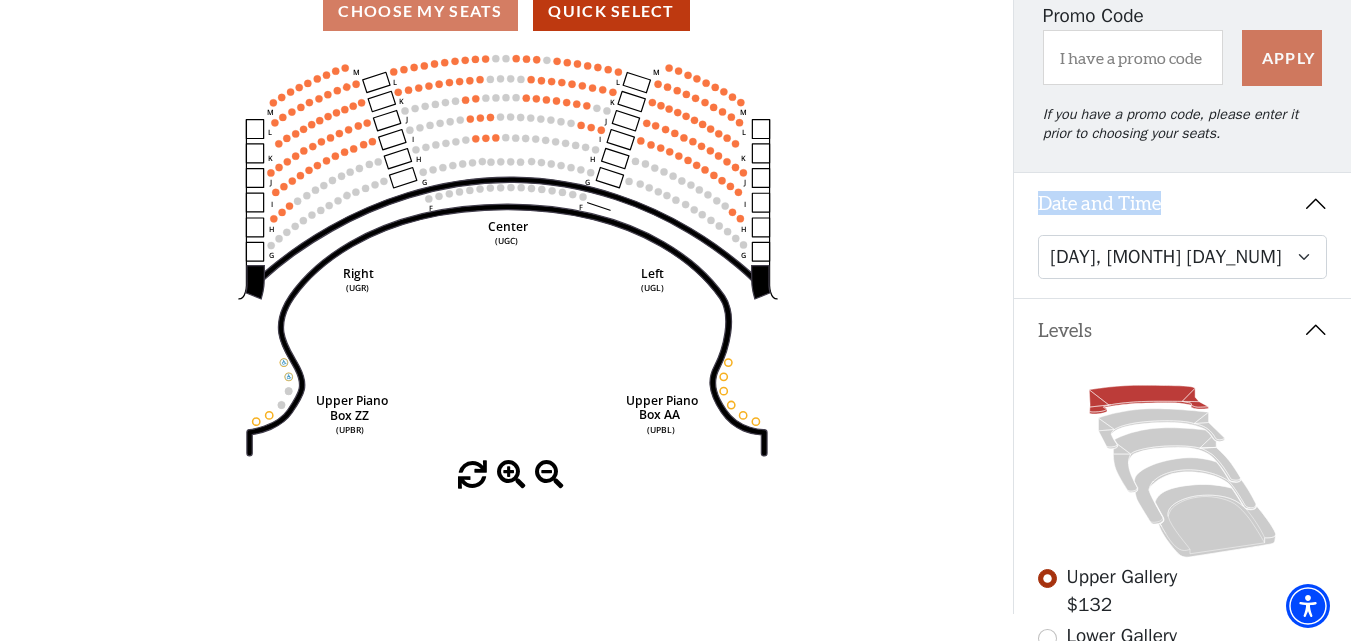 click on "Center   (UGC)   Right   (UGR)   Left   (UGL)   Upper Piano   Box ZZ   (UPBR)   Upper Piano   Box AA   (UPBL)   M   L   K   J   I   H   G   M   L   K   J   I   H   G   M   L   K   J   I   H   G   F   M   L   K   J   I   H   G   F" 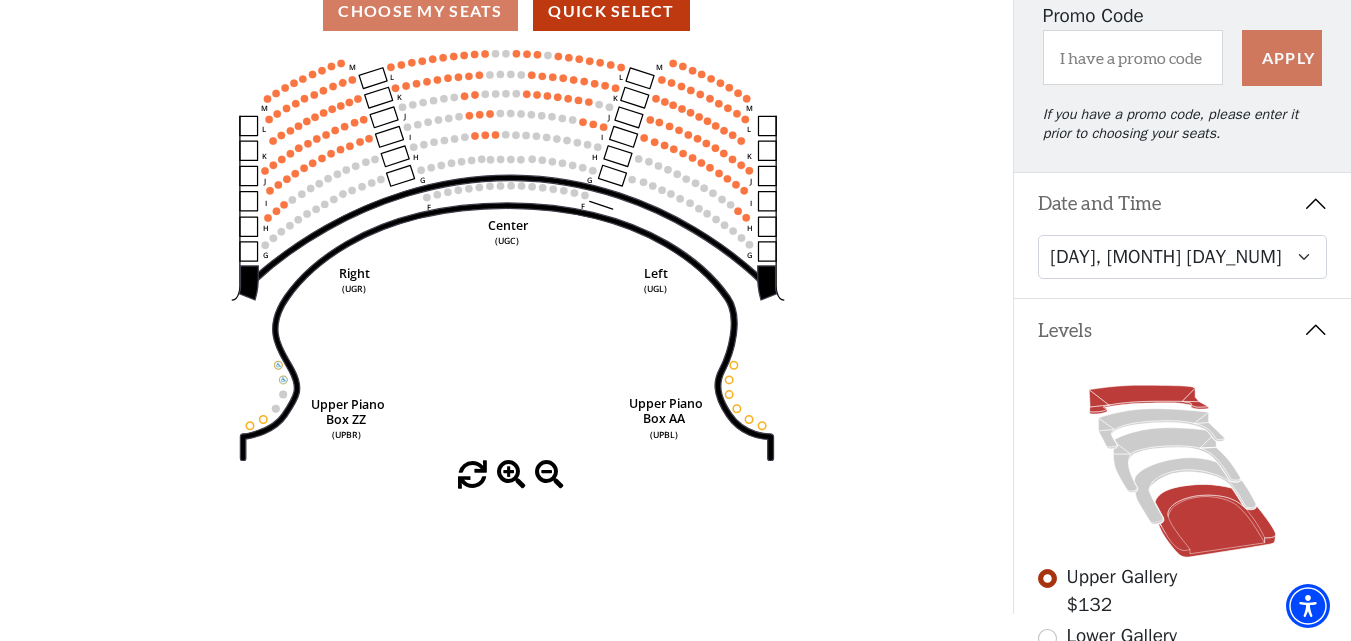 click 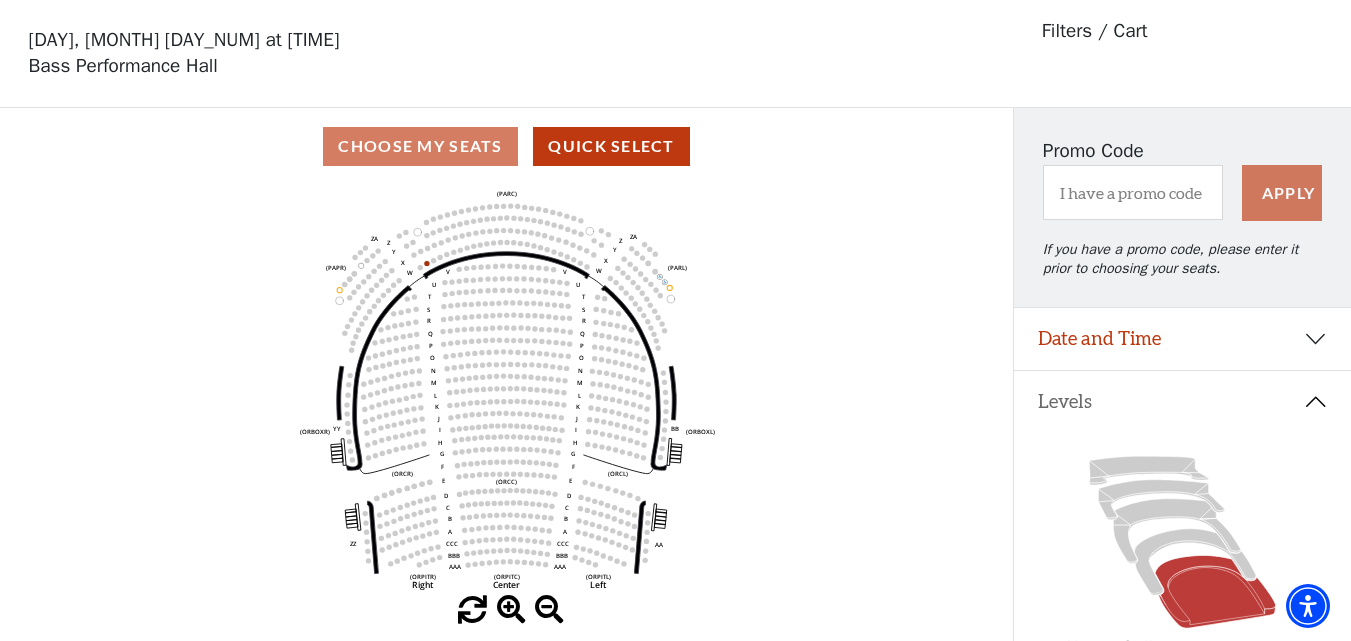 scroll, scrollTop: 93, scrollLeft: 0, axis: vertical 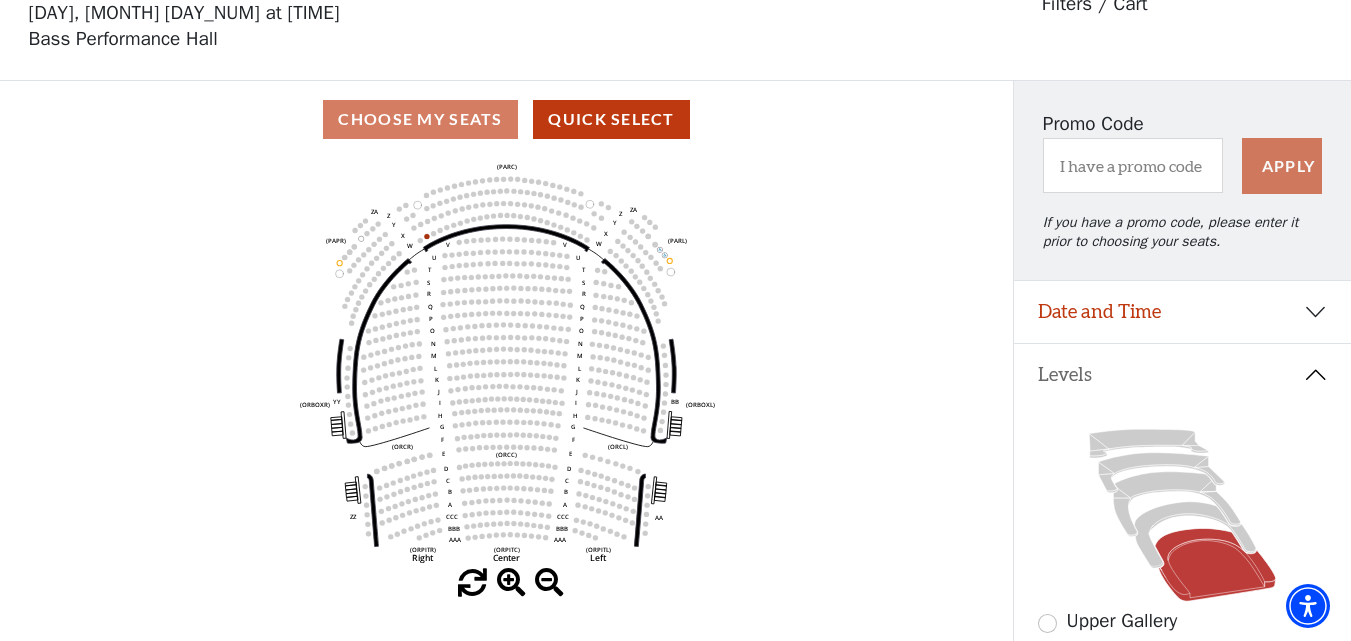 click on "Upper Gallery $132
Lower Gallery $86 - $132
Mezzanine $86 - $155
Box Tier $132 - $155
Orchestra / Parterre Circle $86 - $155
Return To Venue Overview" at bounding box center (1182, 712) 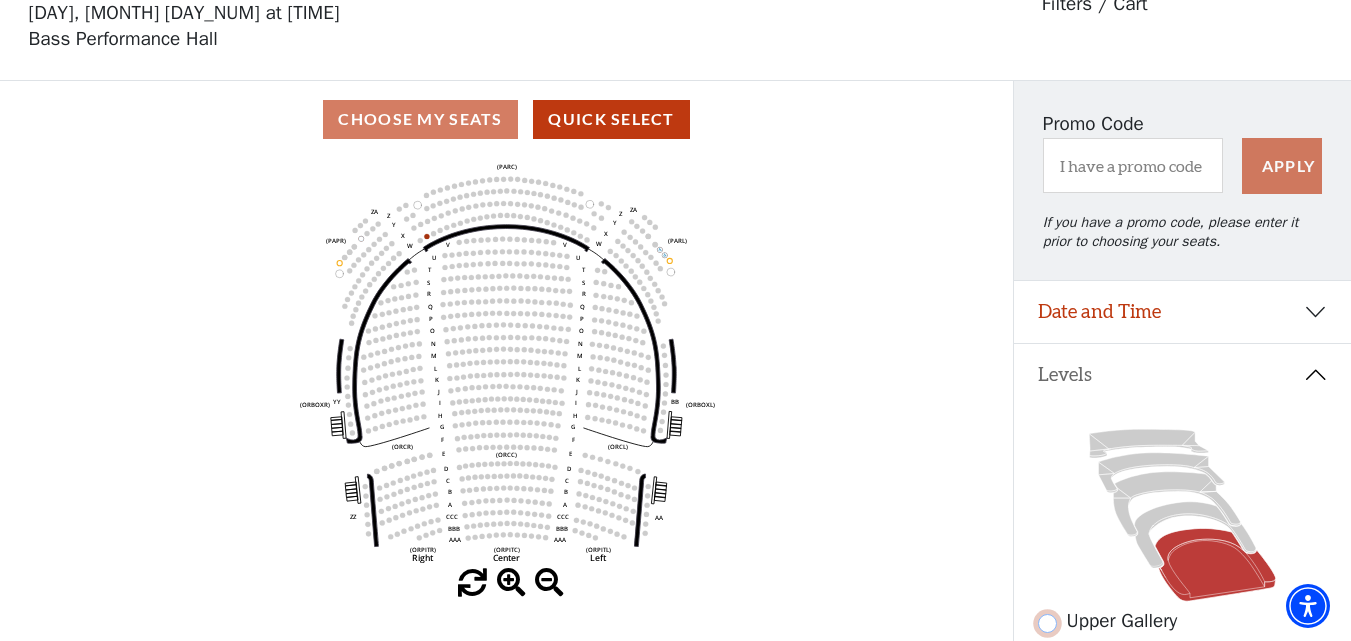 click at bounding box center (1047, 623) 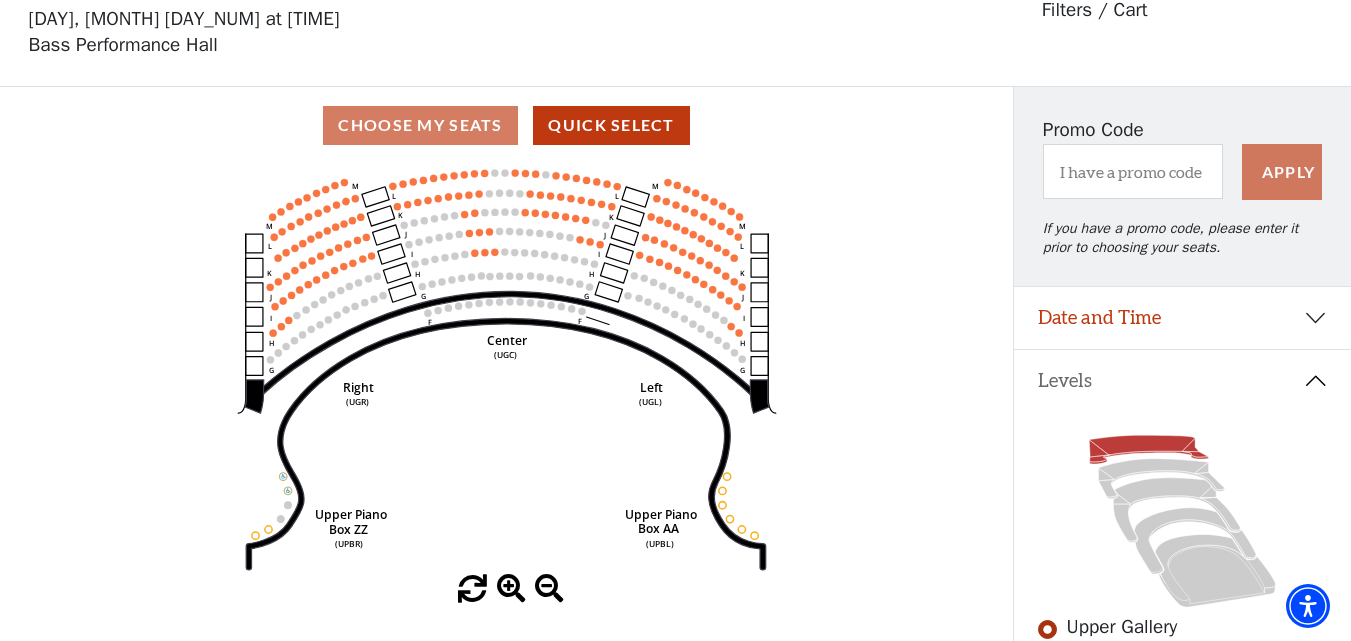 scroll, scrollTop: 93, scrollLeft: 0, axis: vertical 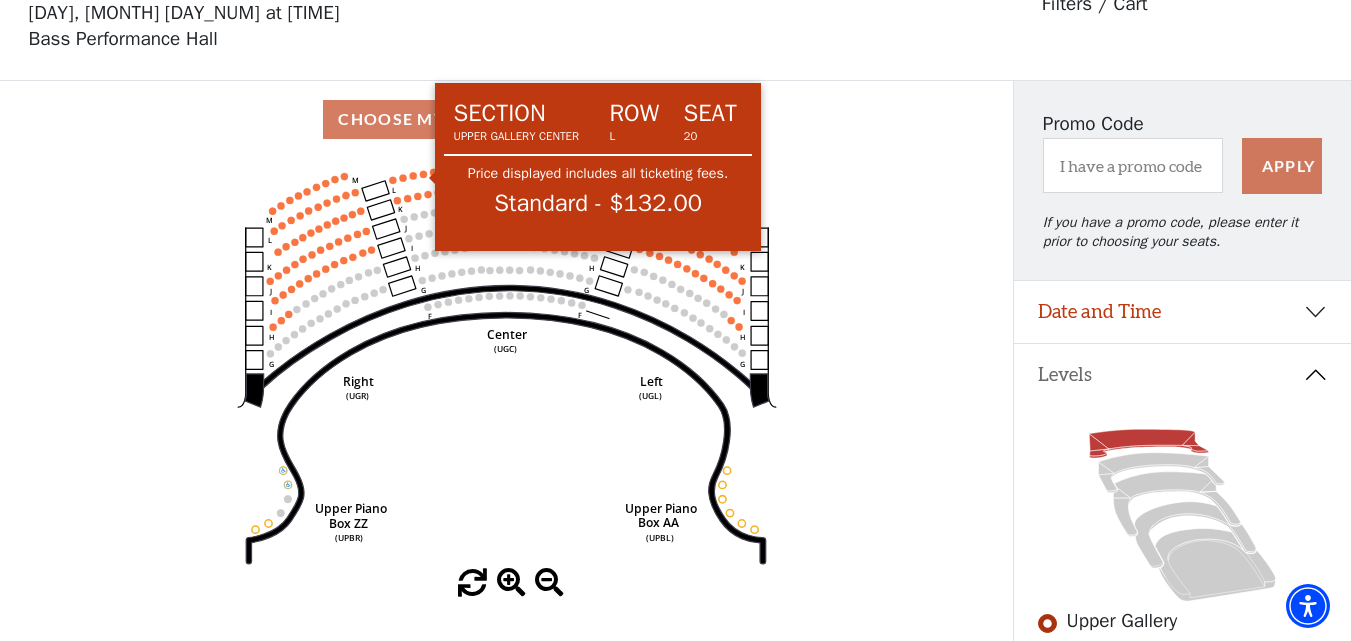 click 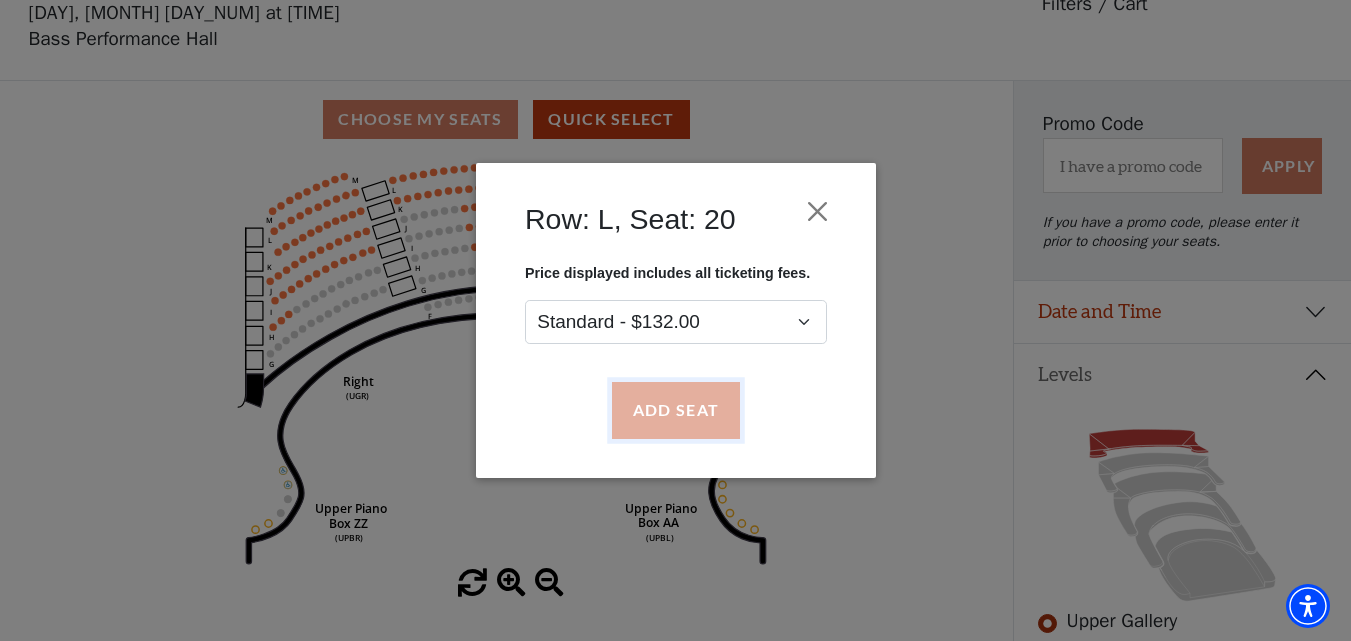 click on "Add Seat" at bounding box center [675, 411] 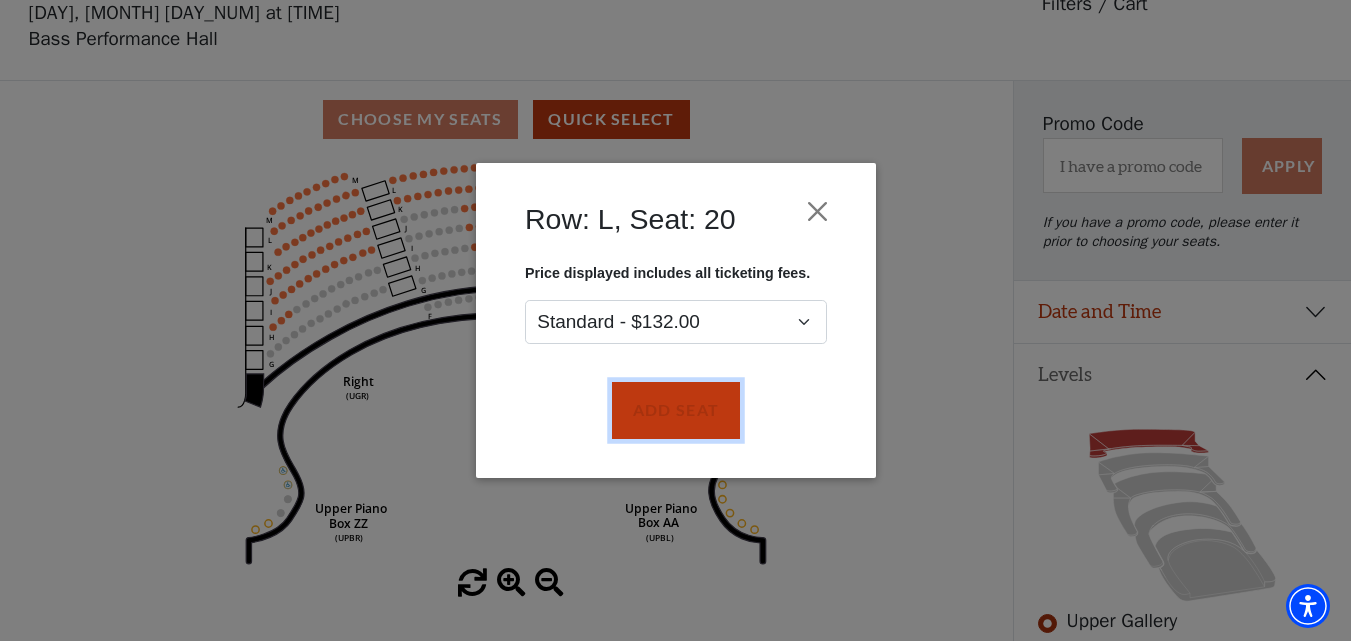 scroll, scrollTop: 0, scrollLeft: 0, axis: both 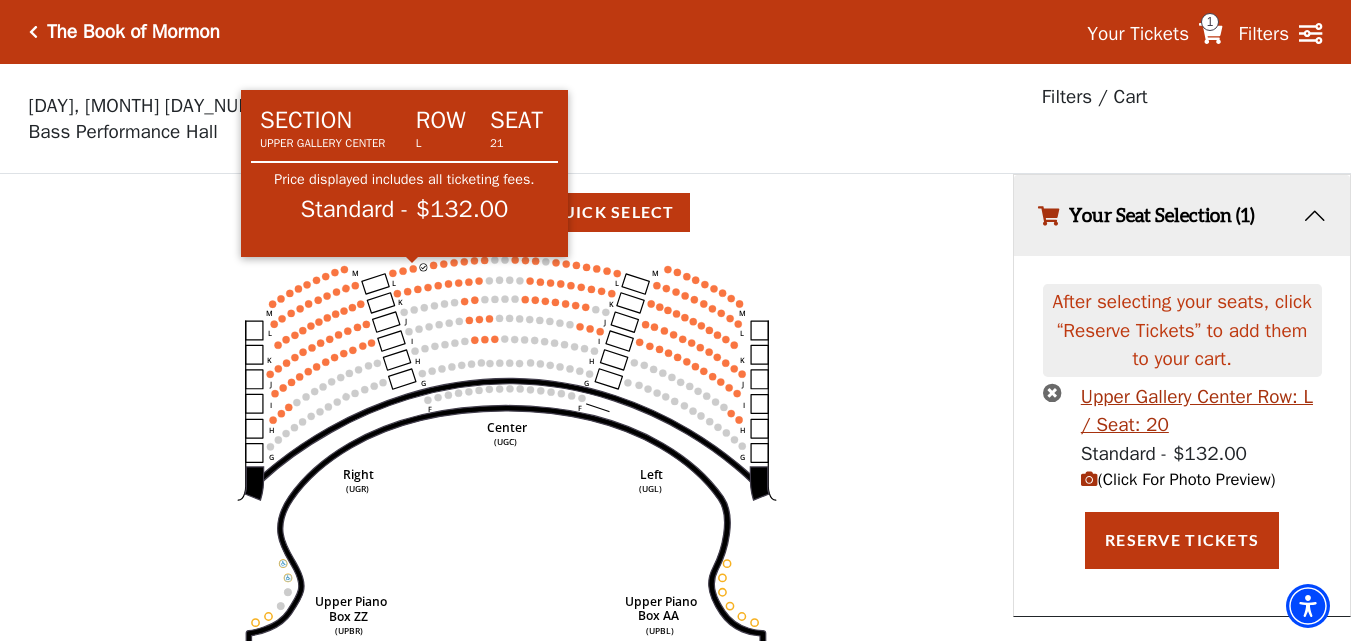 click 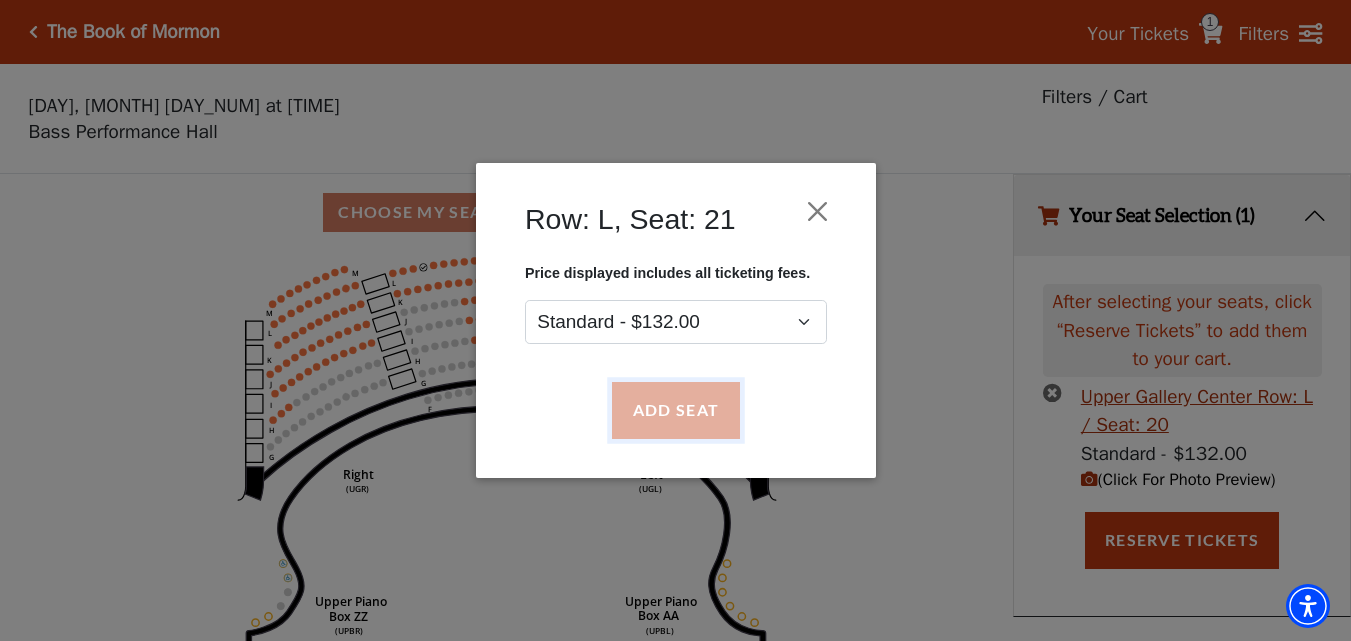 click on "Add Seat" at bounding box center [675, 411] 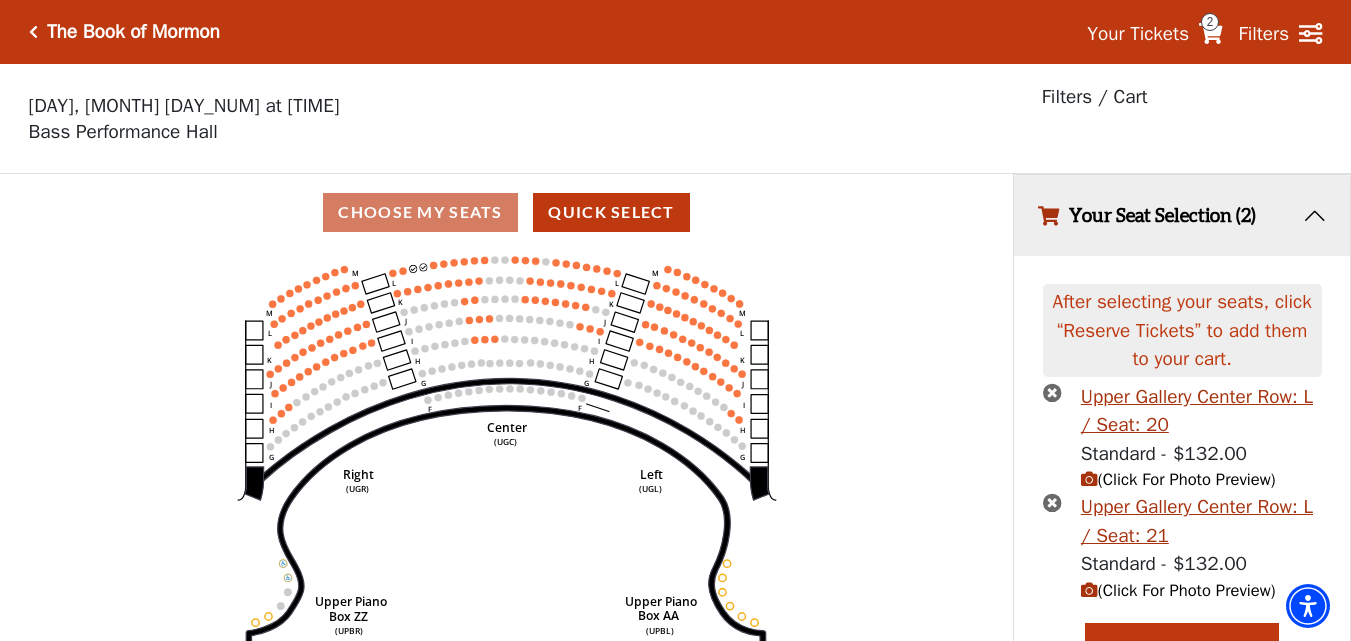 scroll, scrollTop: 38, scrollLeft: 0, axis: vertical 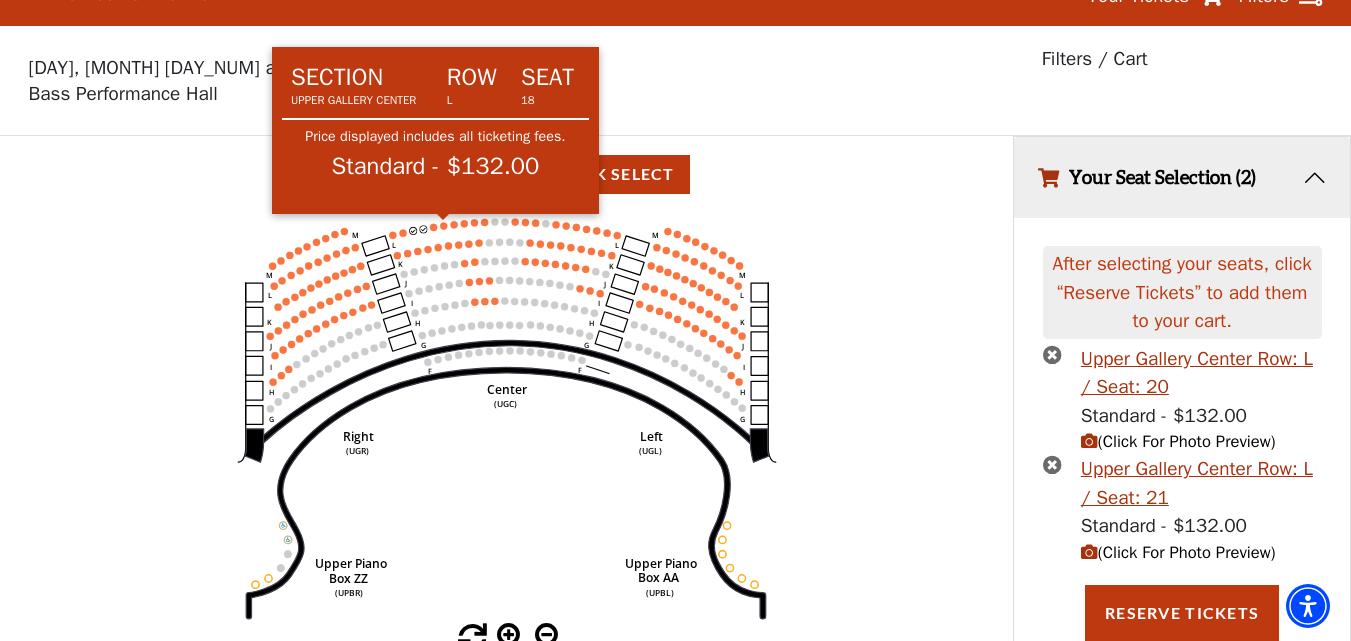 click 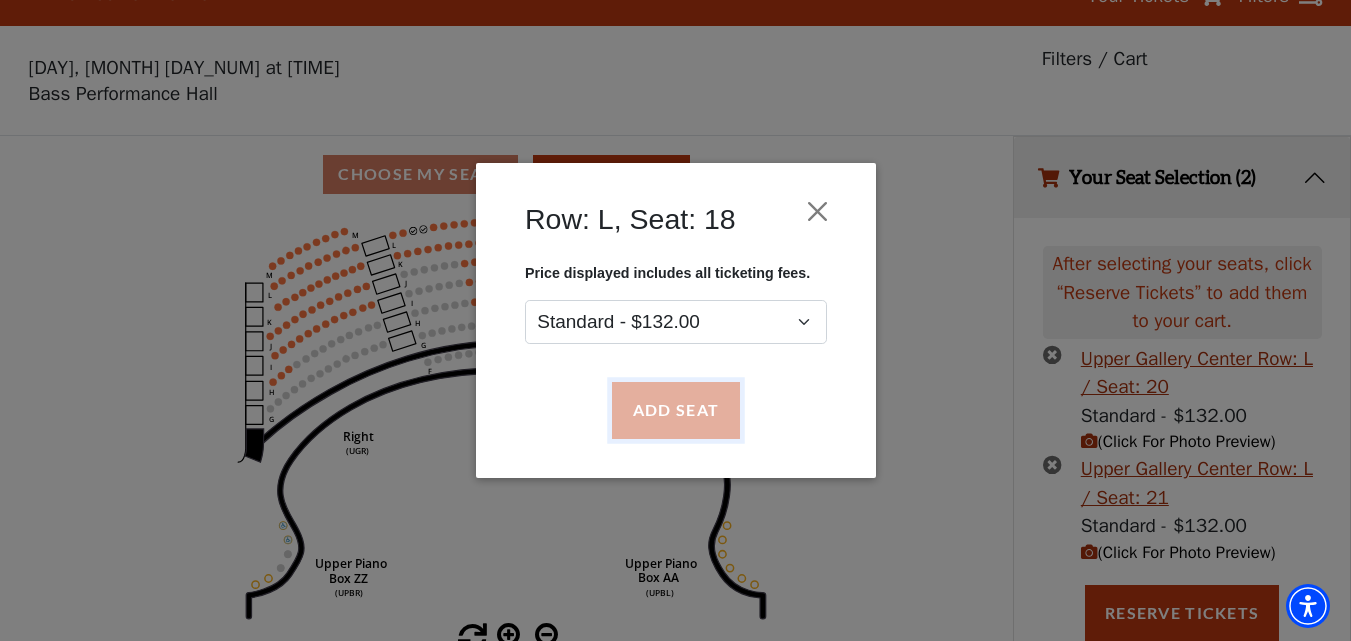 click on "Add Seat" at bounding box center [675, 411] 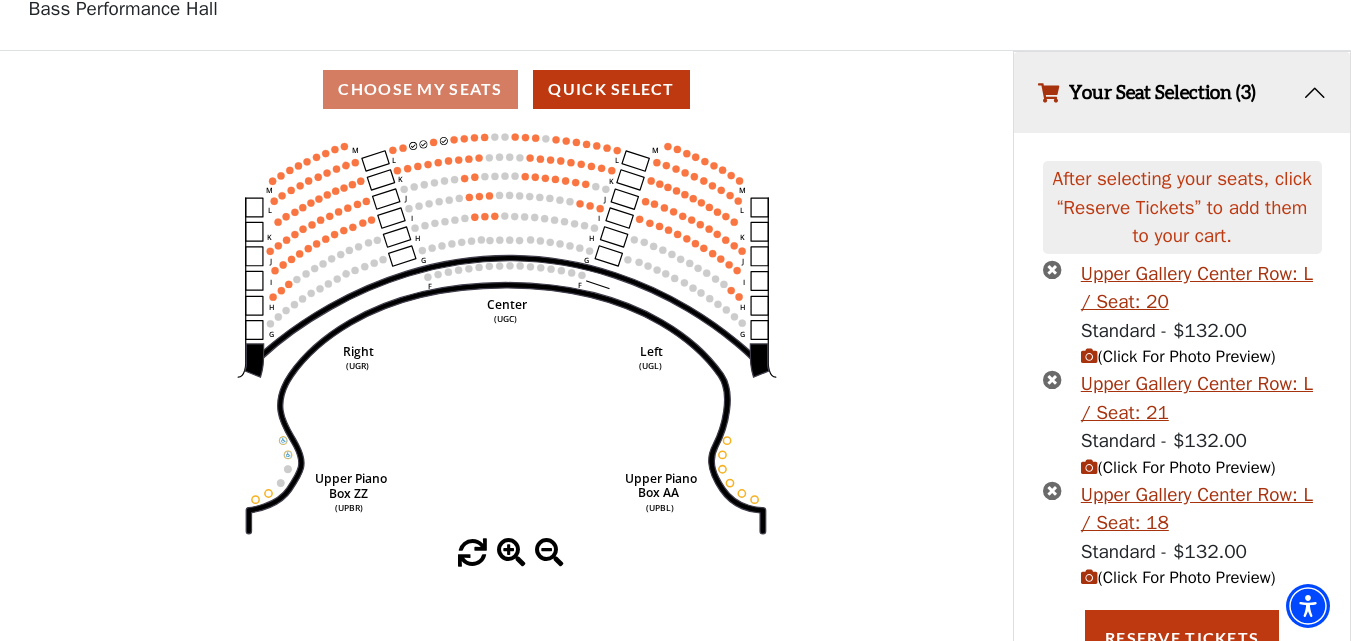 scroll, scrollTop: 149, scrollLeft: 0, axis: vertical 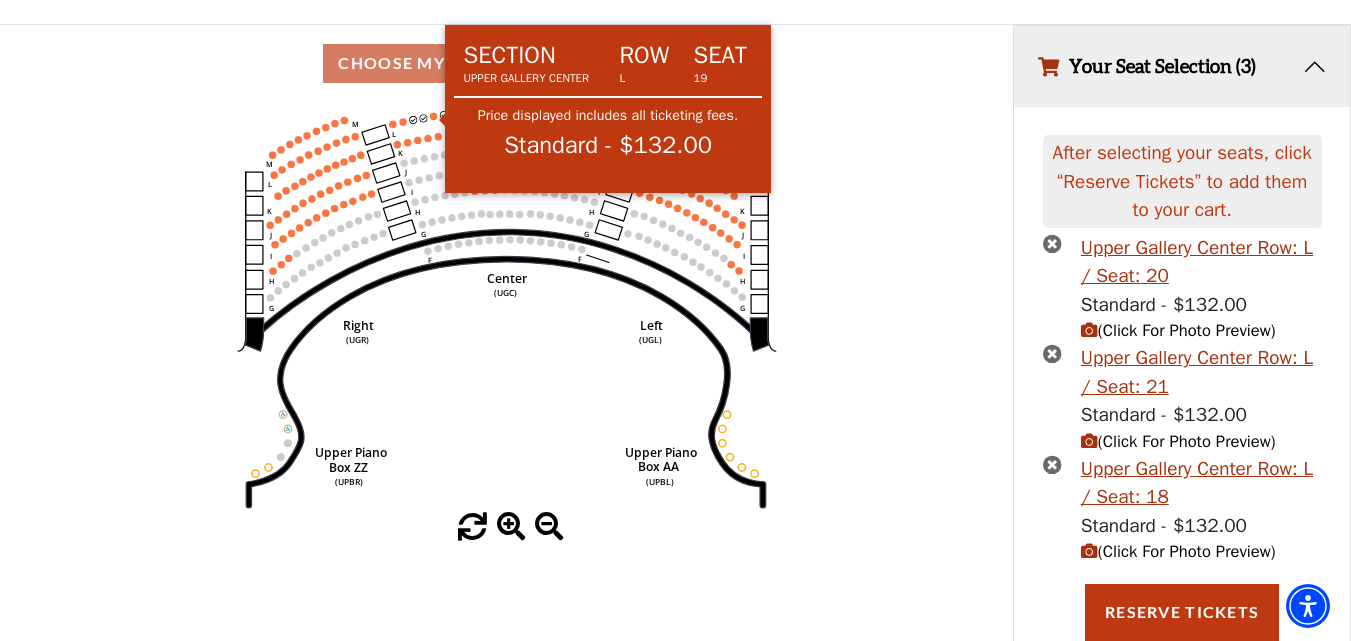 click 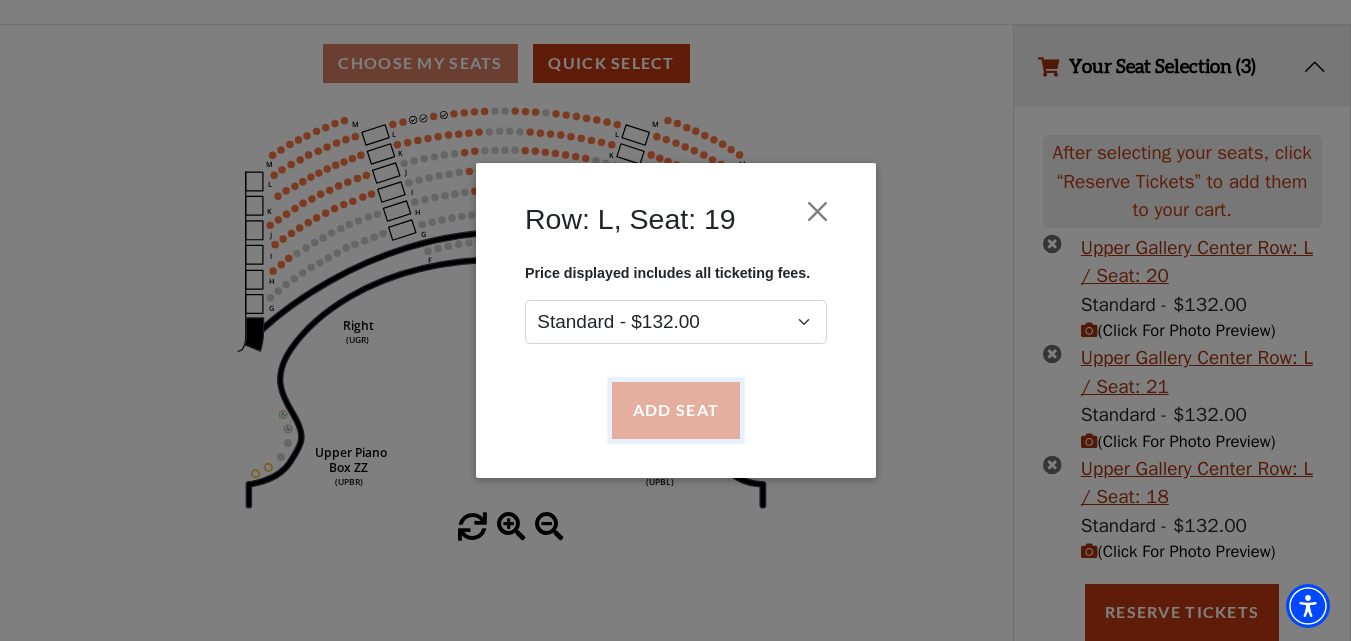click on "Add Seat" at bounding box center [675, 411] 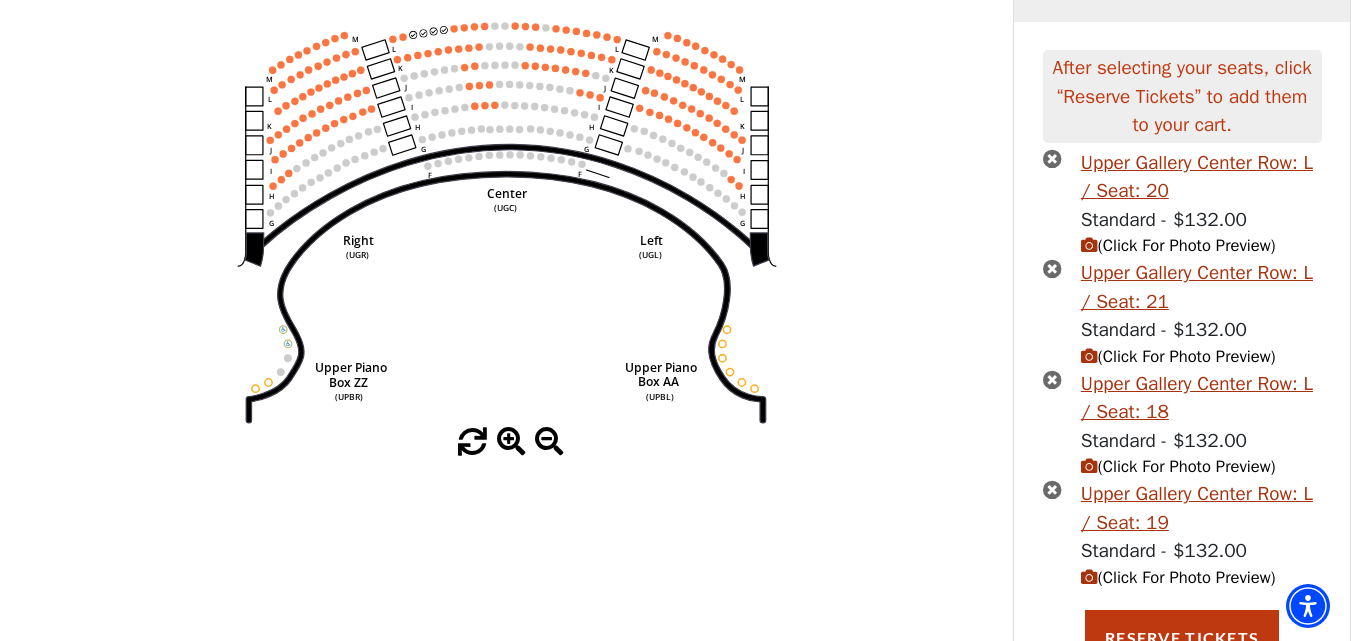 scroll, scrollTop: 259, scrollLeft: 0, axis: vertical 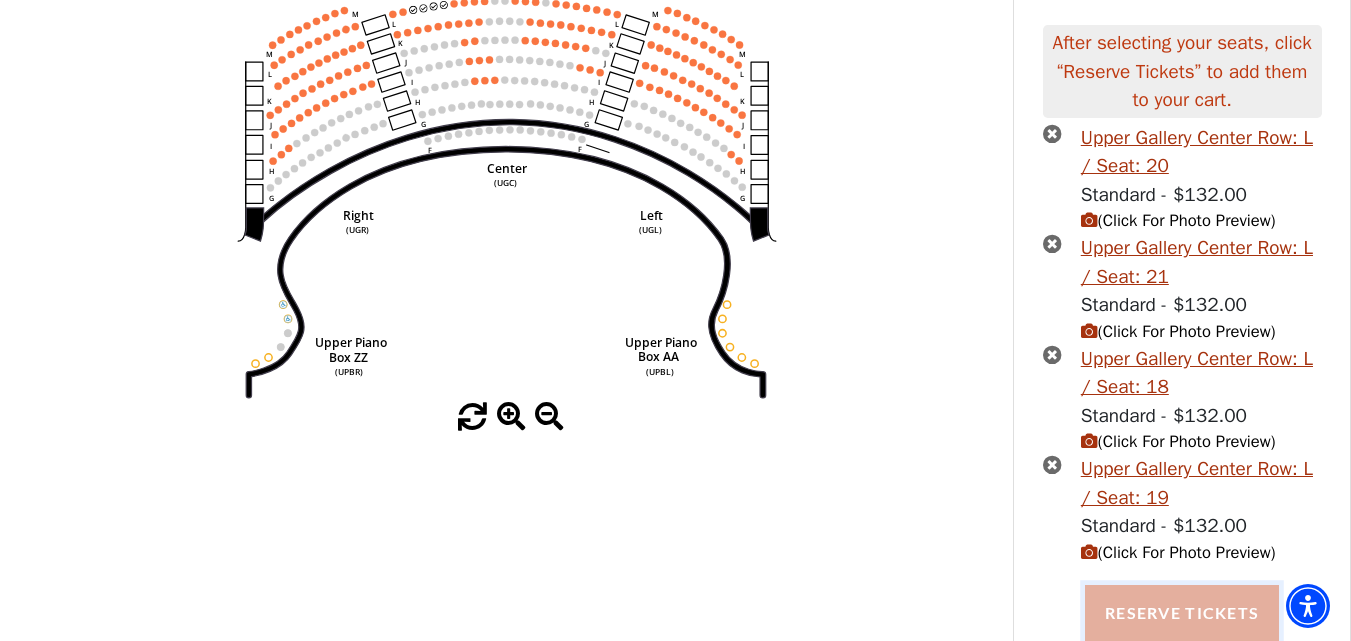 click on "Reserve Tickets" at bounding box center (1182, 613) 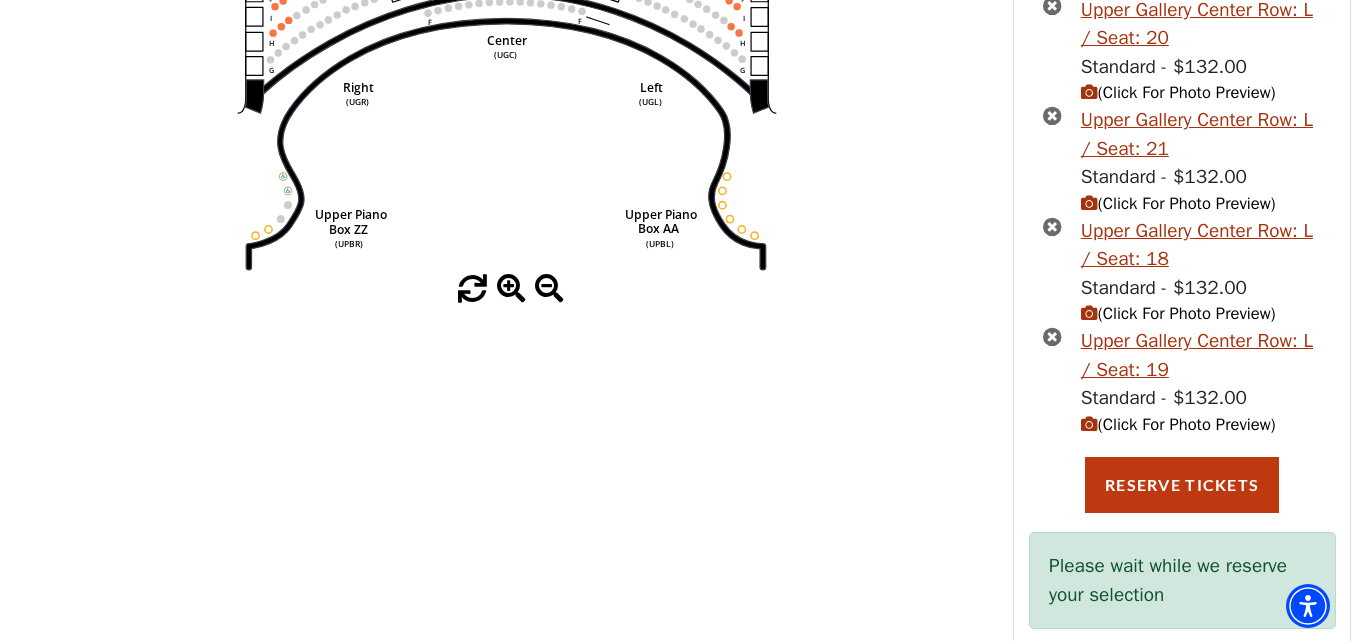 scroll, scrollTop: 424, scrollLeft: 0, axis: vertical 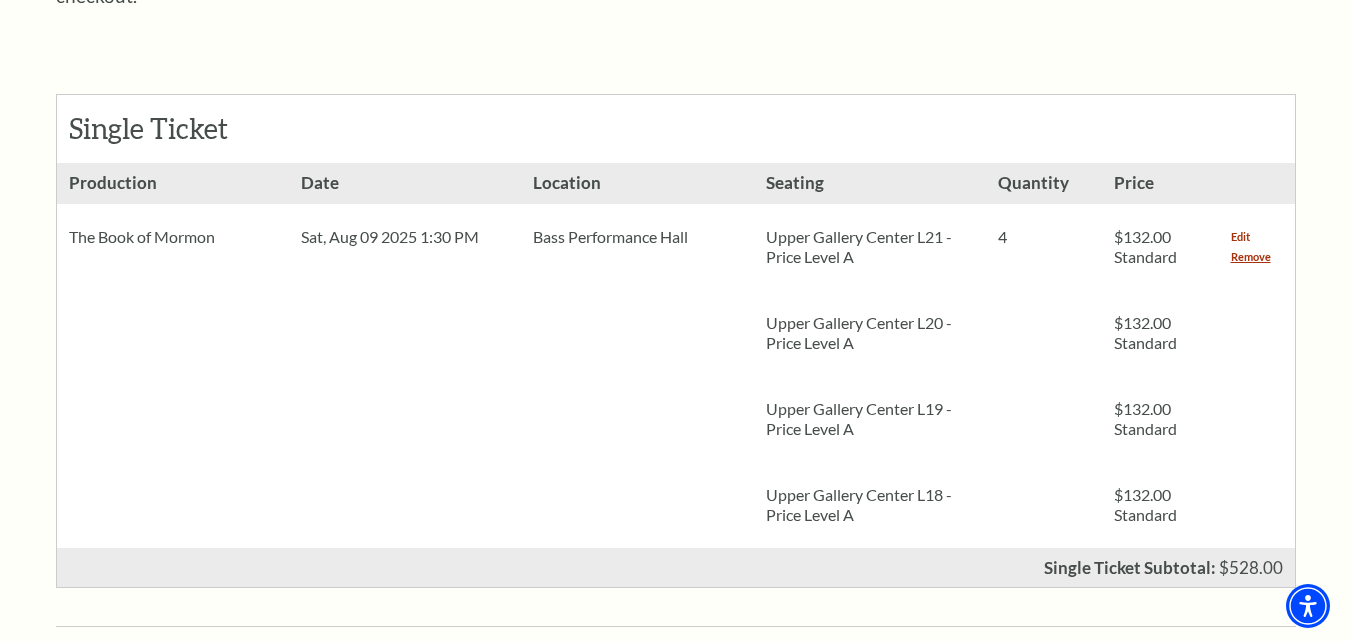 click on "Edit" at bounding box center (1240, 237) 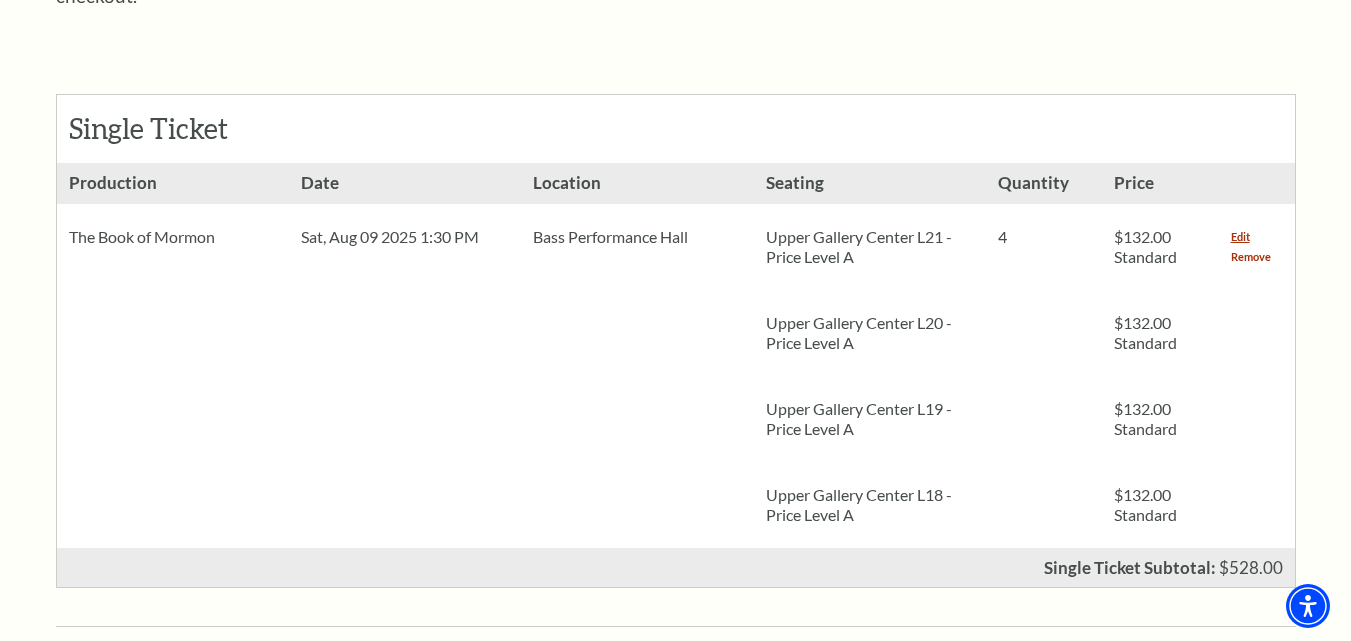 click on "Remove" at bounding box center (1251, 257) 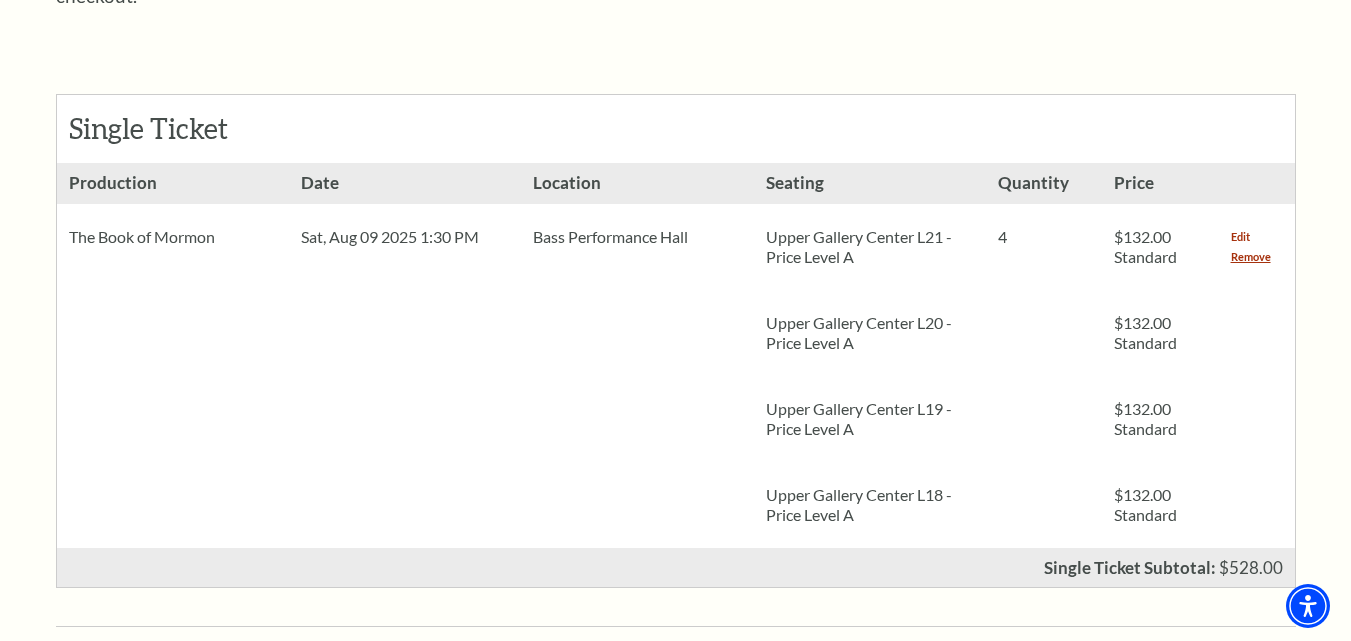 click on "Edit" at bounding box center (1240, 237) 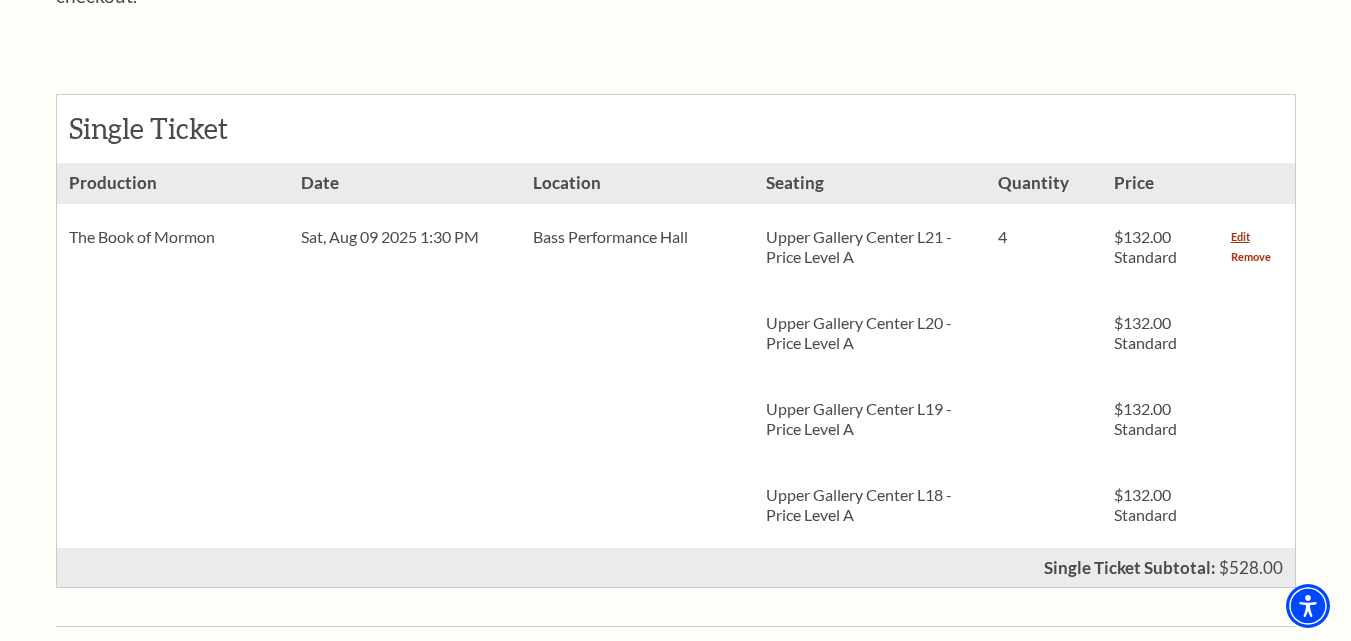 click on "Remove" at bounding box center (1251, 257) 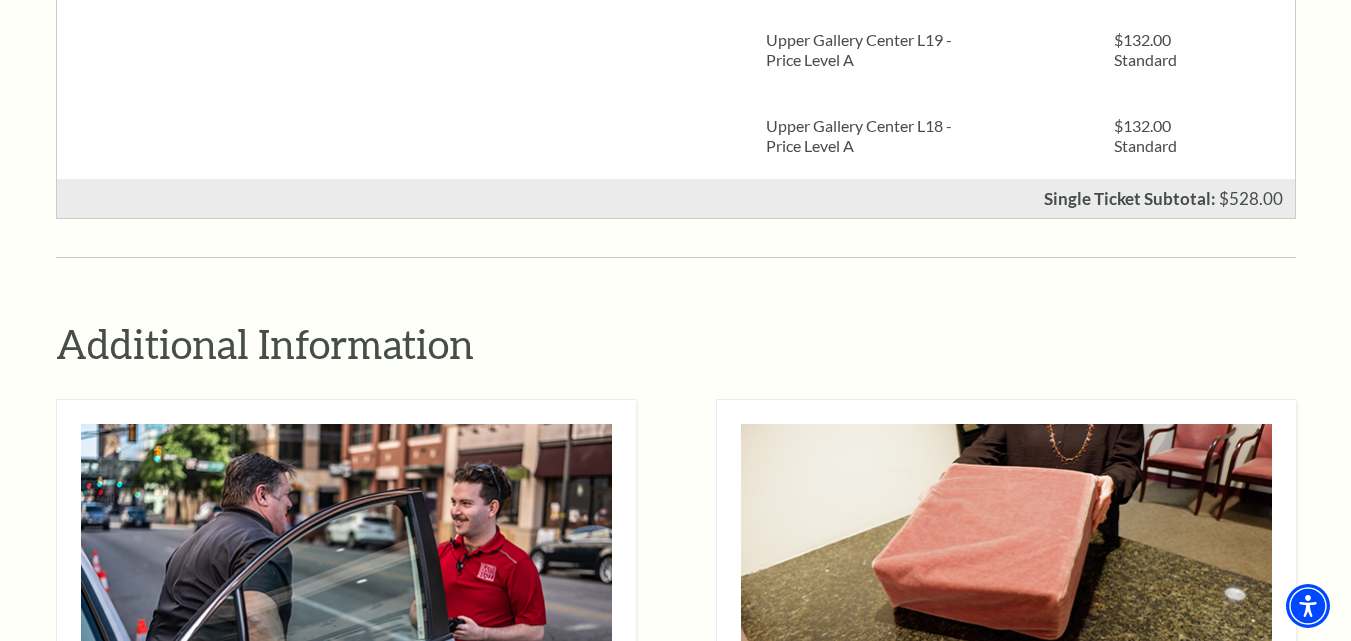 scroll, scrollTop: 2158, scrollLeft: 0, axis: vertical 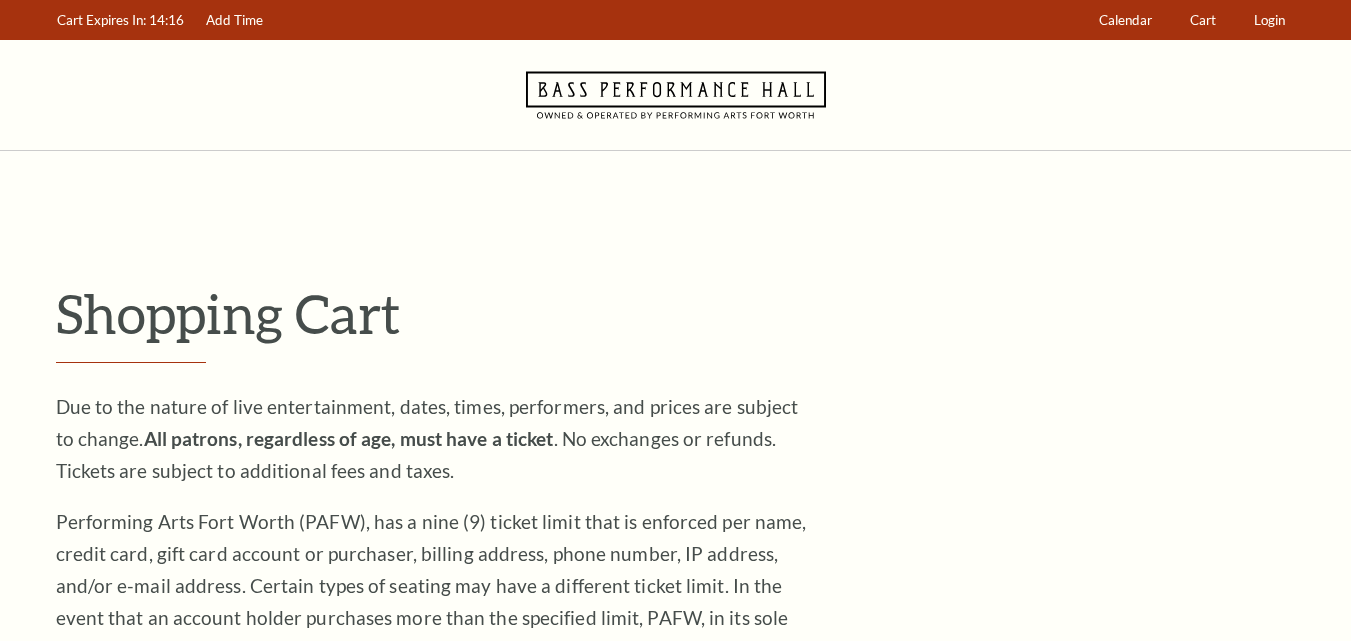 click on "Shopping Cart" at bounding box center (676, 313) 